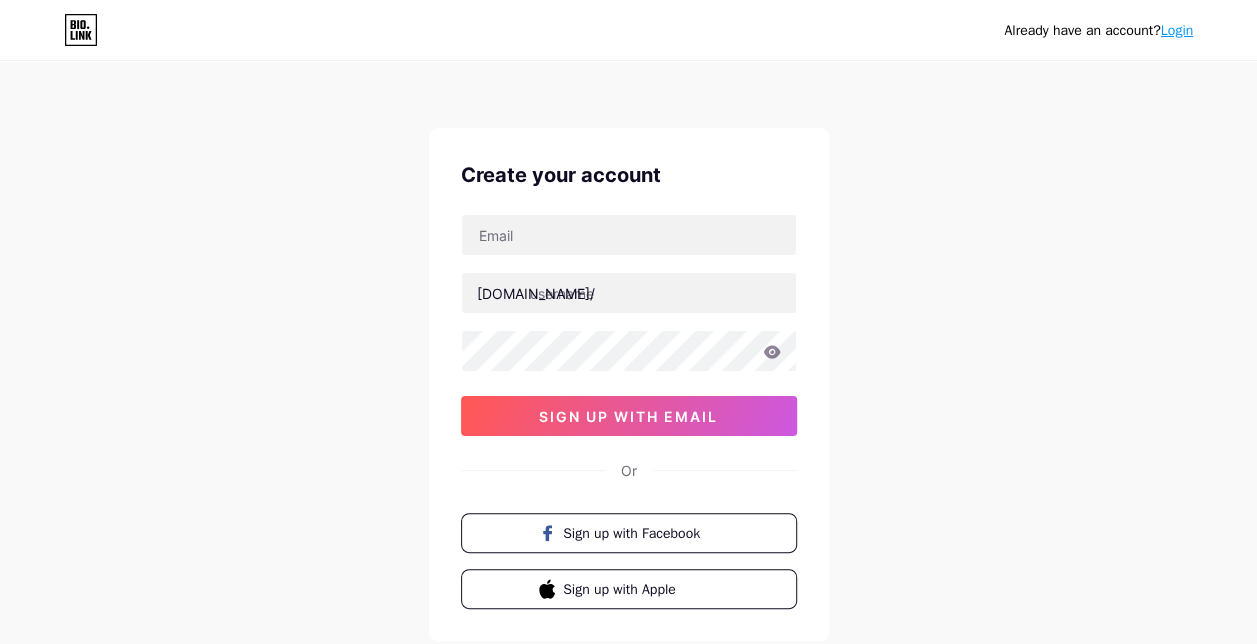 scroll, scrollTop: 119, scrollLeft: 0, axis: vertical 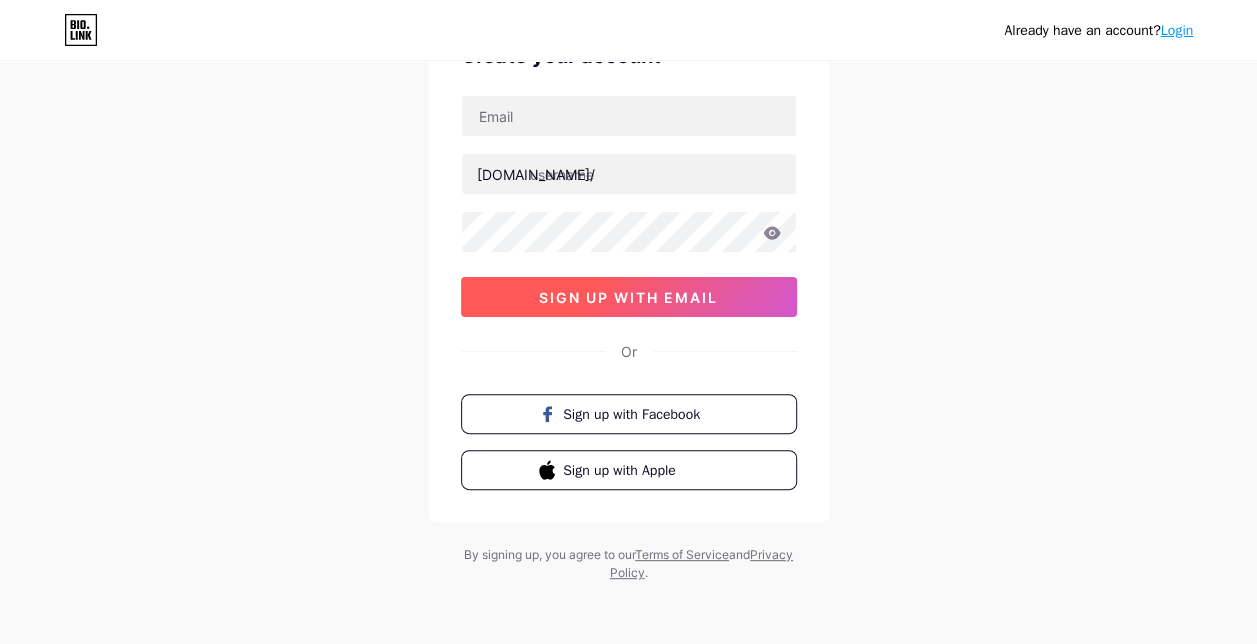 click on "sign up with email" at bounding box center [628, 297] 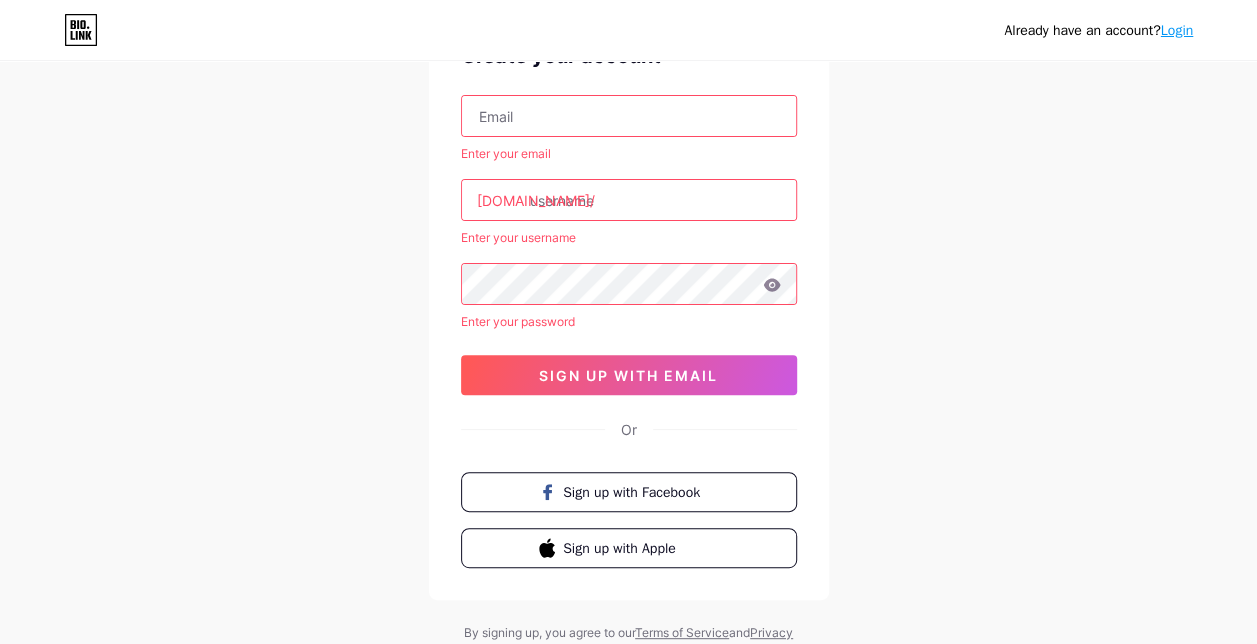 click at bounding box center [629, 116] 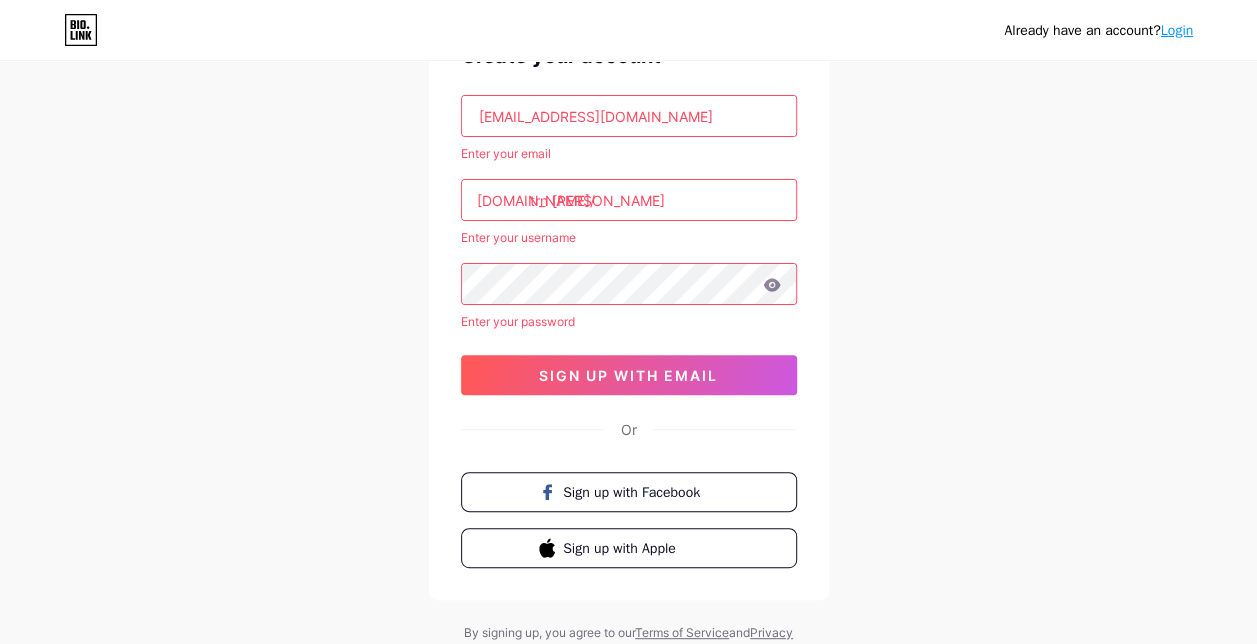 type on "[PERSON_NAME] [PERSON_NAME] tú" 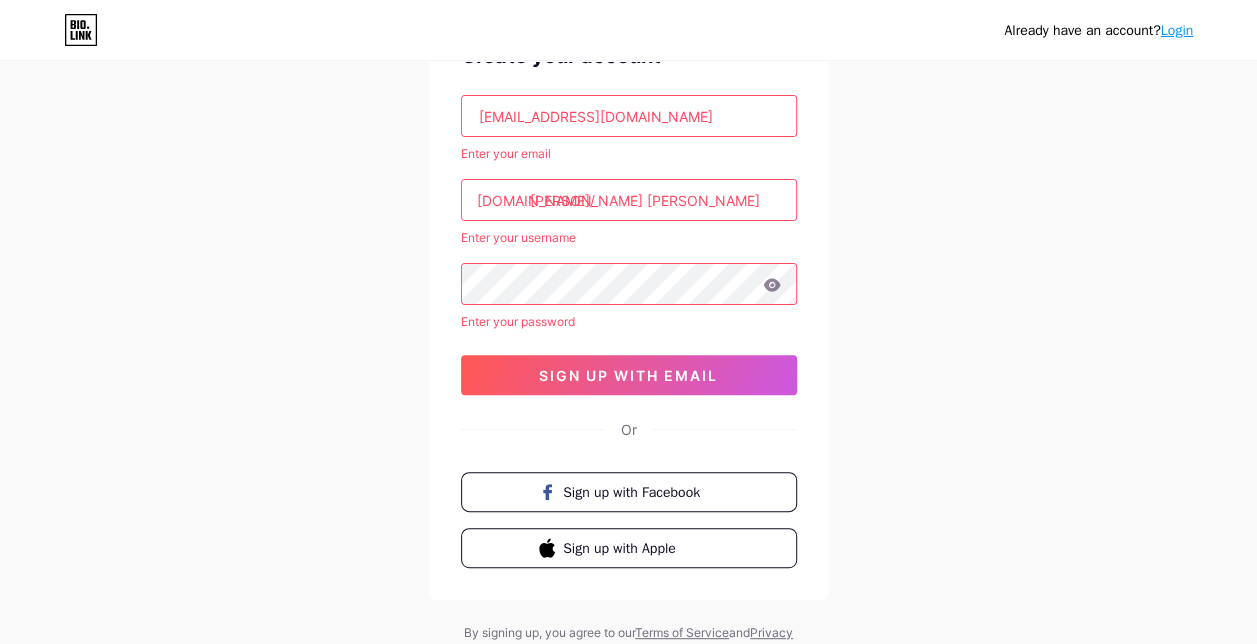 drag, startPoint x: 665, startPoint y: 202, endPoint x: 525, endPoint y: 208, distance: 140.12851 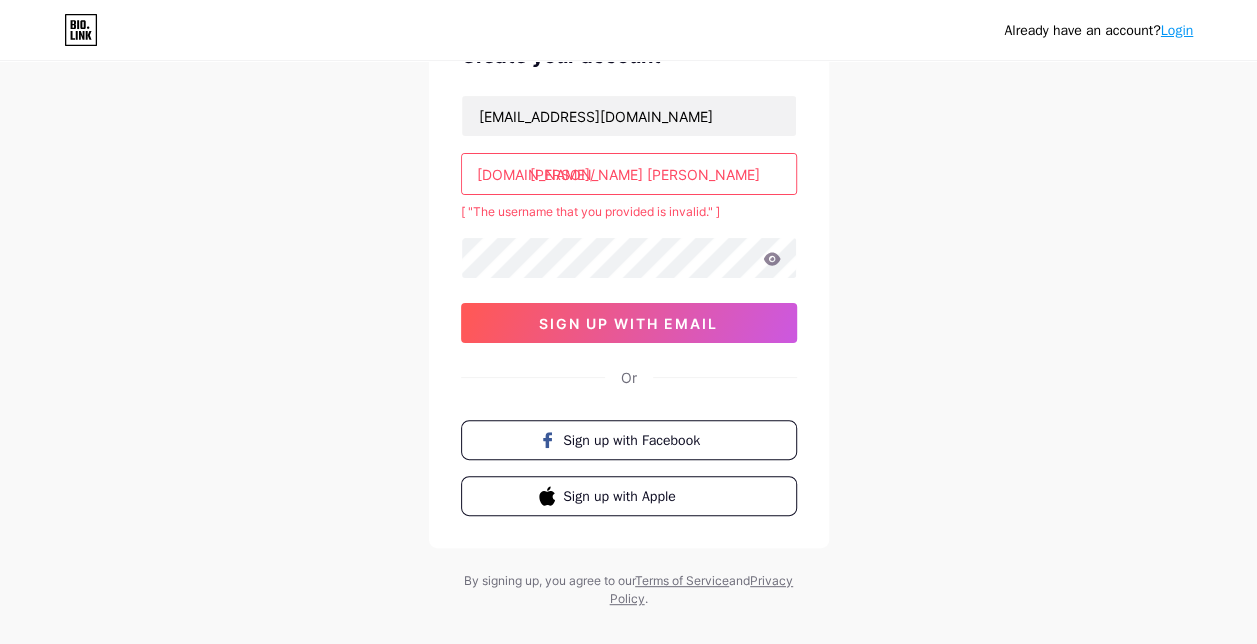 drag, startPoint x: 661, startPoint y: 169, endPoint x: 531, endPoint y: 167, distance: 130.01538 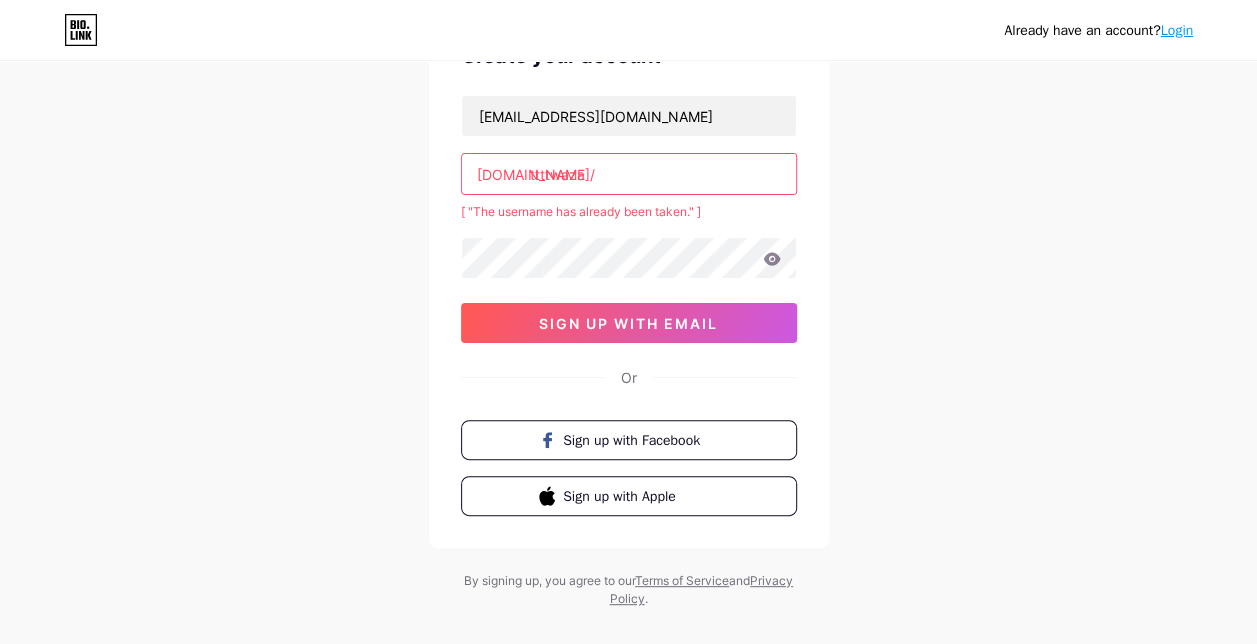 type on "ttttwaza" 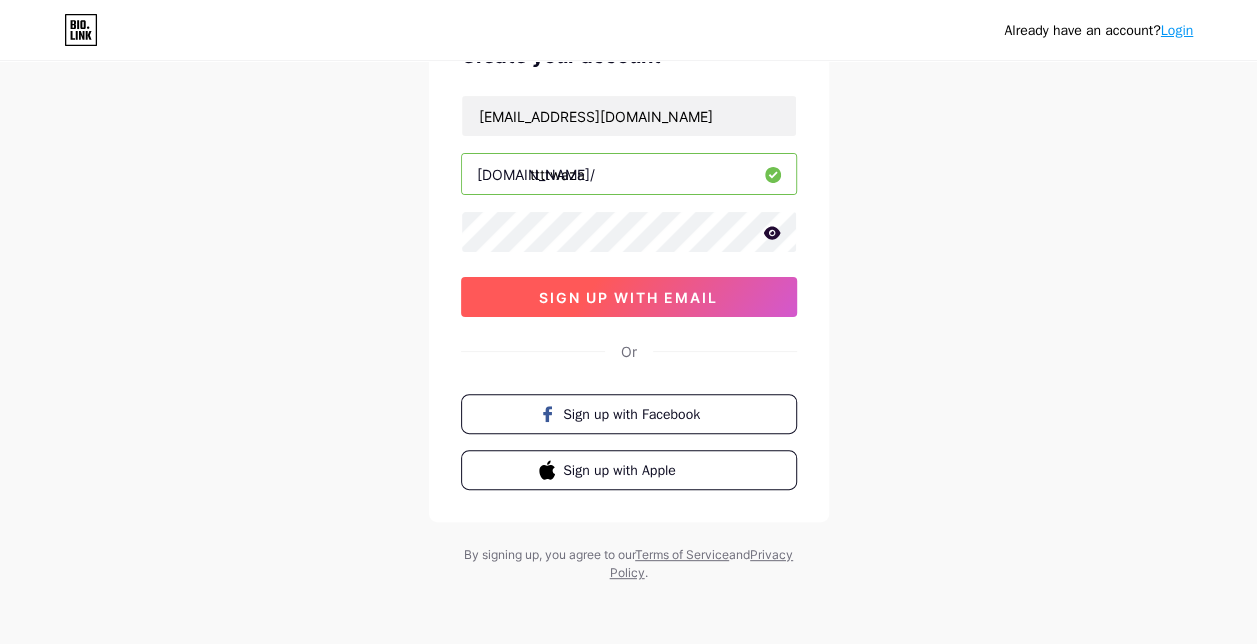 click on "sign up with email" at bounding box center [628, 297] 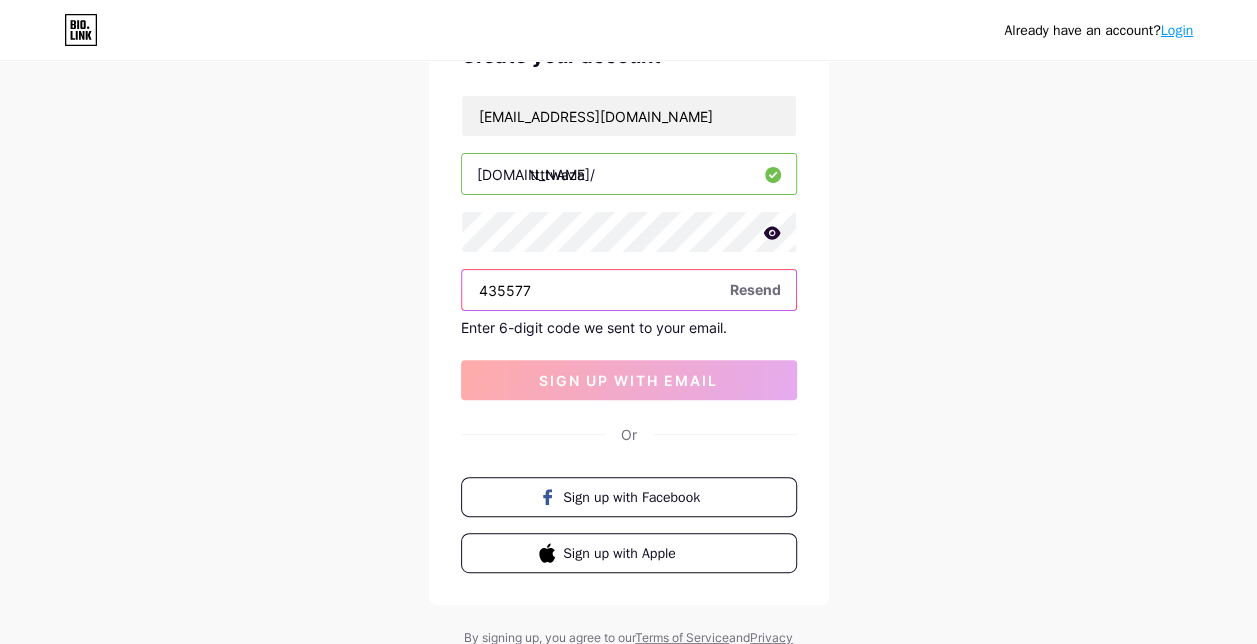 type on "435577" 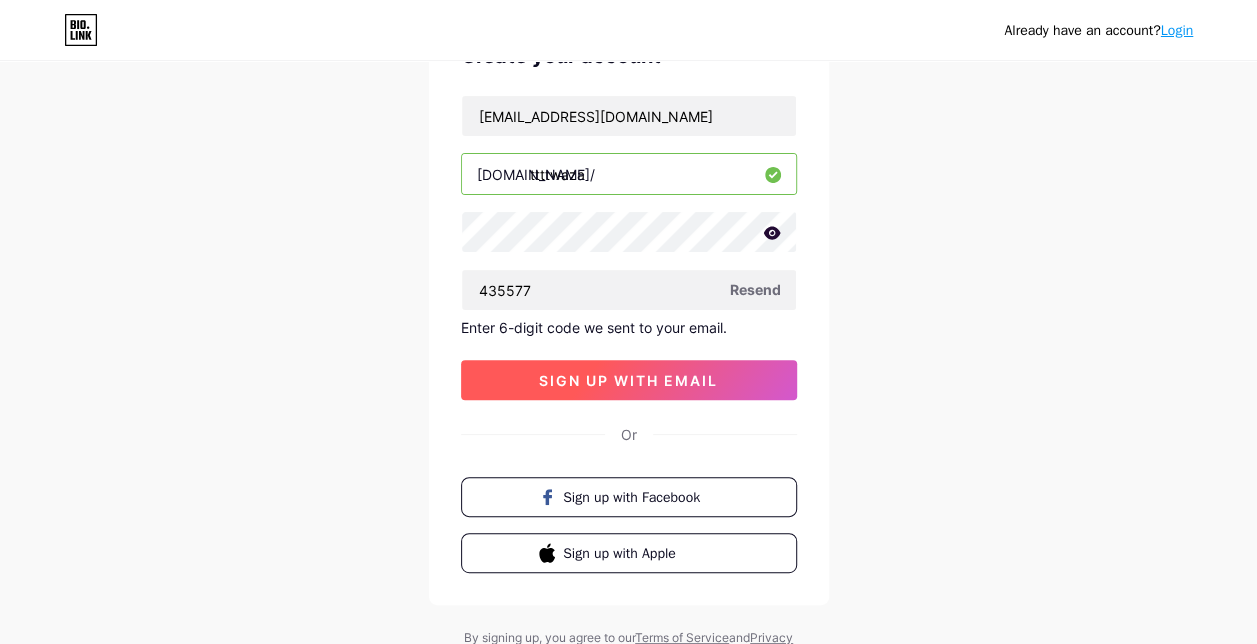 click on "sign up with email" at bounding box center [629, 380] 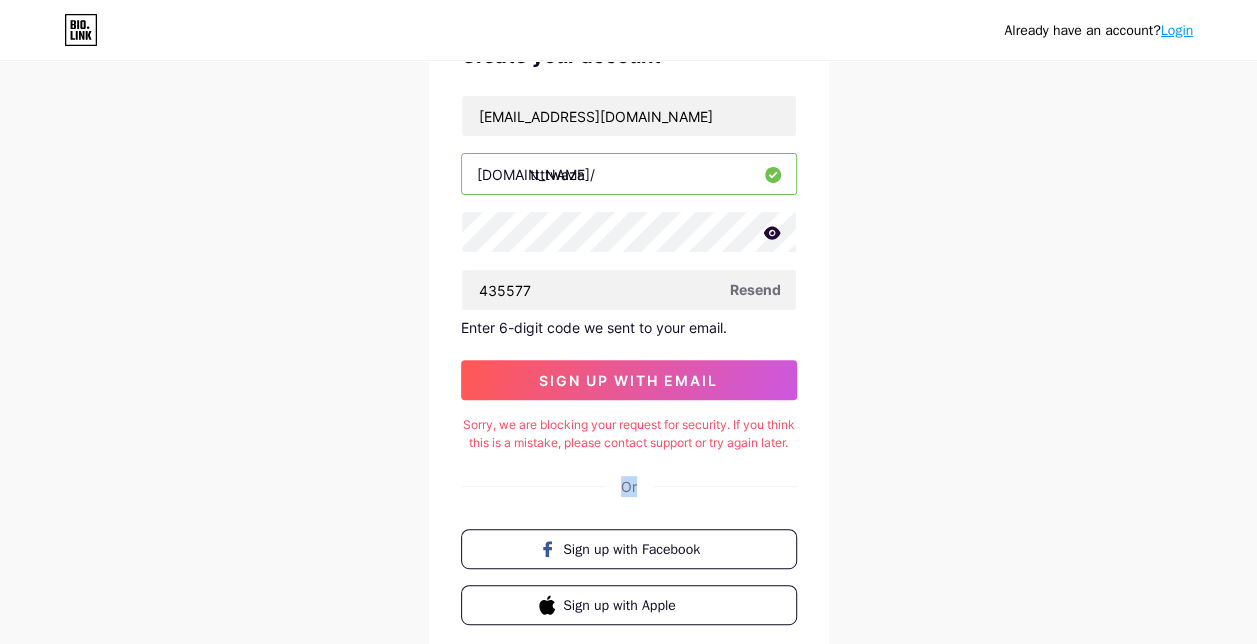 drag, startPoint x: 715, startPoint y: 460, endPoint x: 694, endPoint y: 470, distance: 23.259407 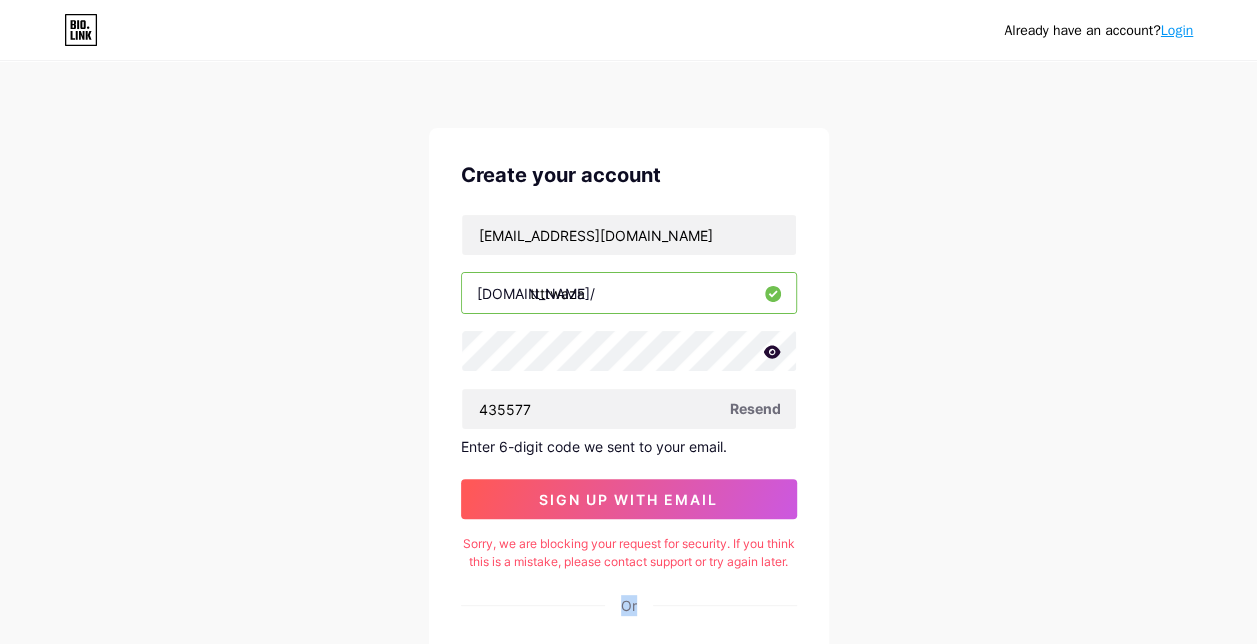 scroll, scrollTop: 271, scrollLeft: 0, axis: vertical 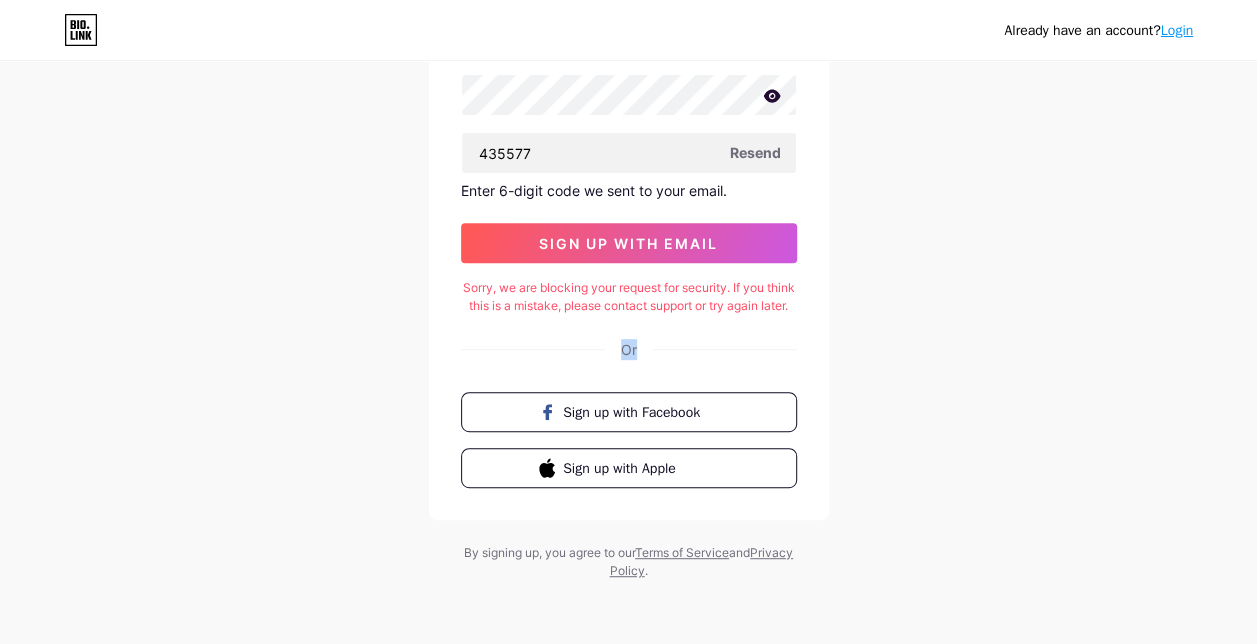 click on "Or" at bounding box center [629, 349] 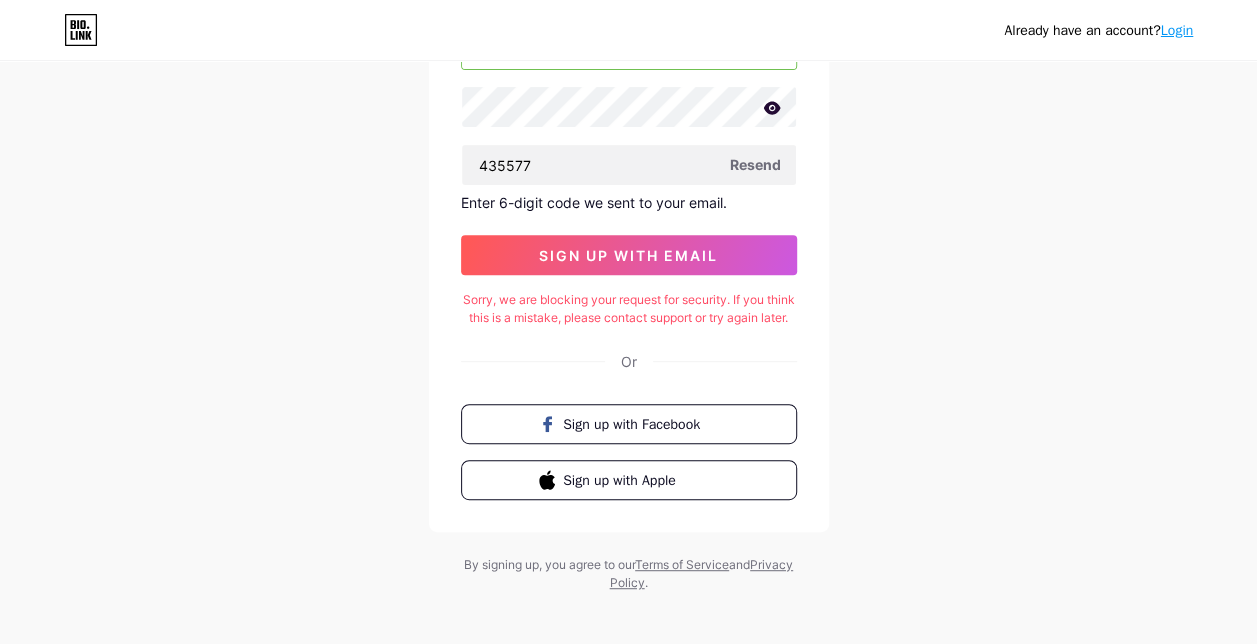 scroll, scrollTop: 242, scrollLeft: 0, axis: vertical 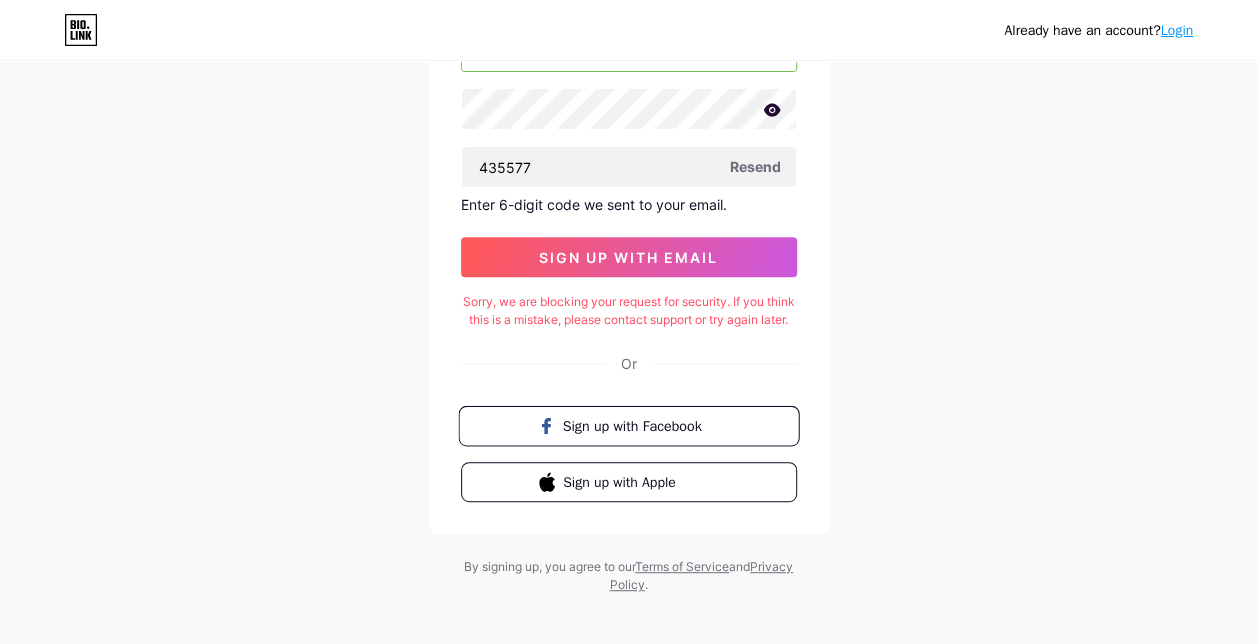 click on "Sign up with Facebook" at bounding box center (628, 426) 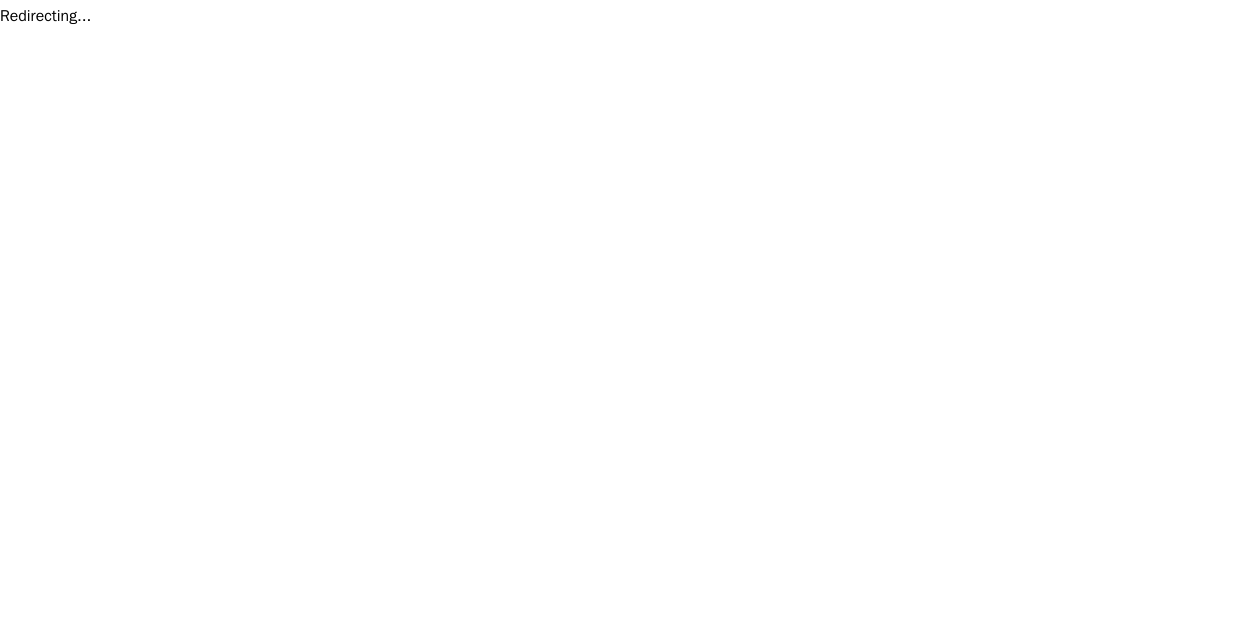 scroll, scrollTop: 0, scrollLeft: 0, axis: both 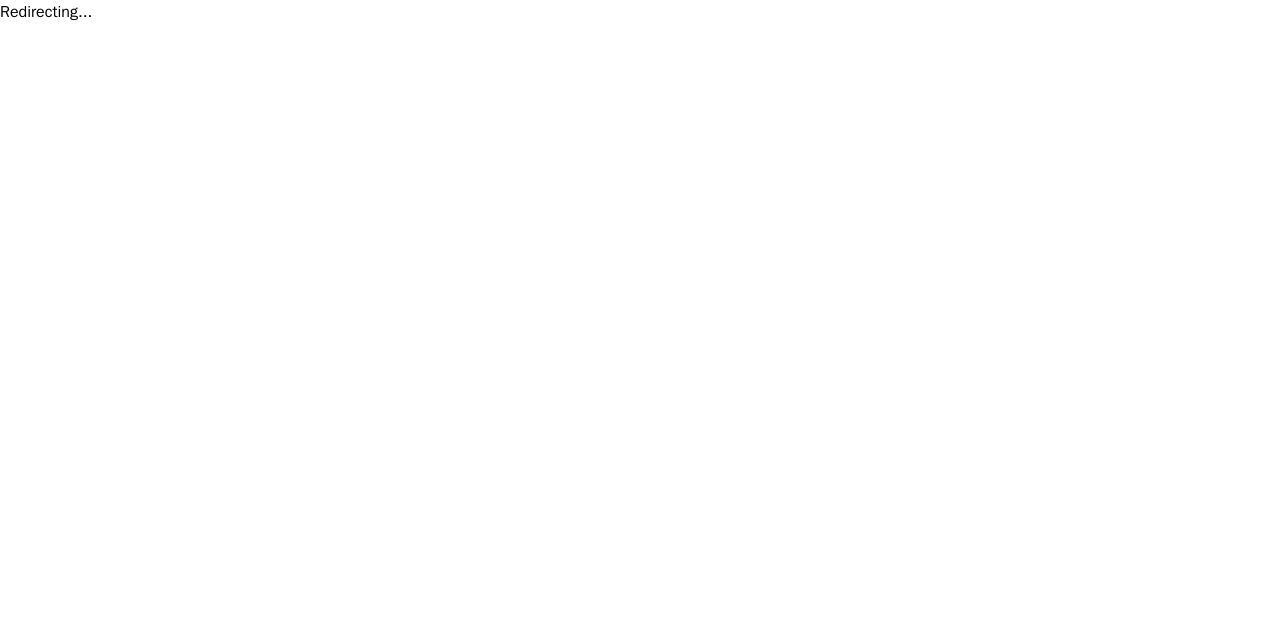 click on "Redirecting..." at bounding box center (636, 12) 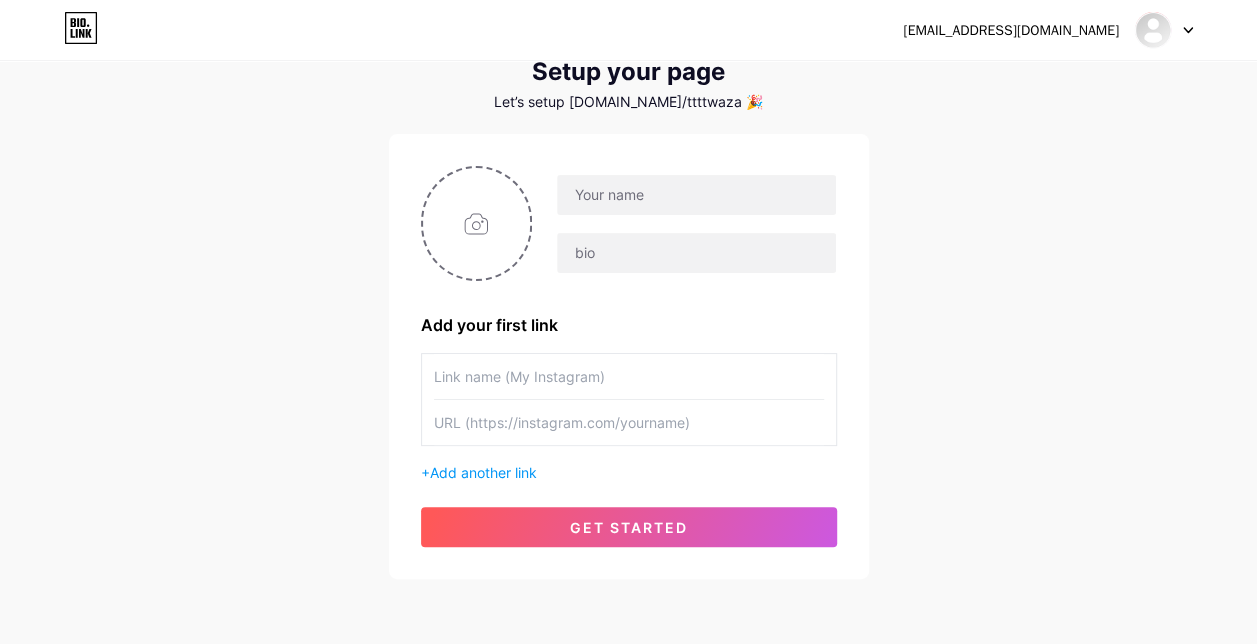 scroll, scrollTop: 71, scrollLeft: 0, axis: vertical 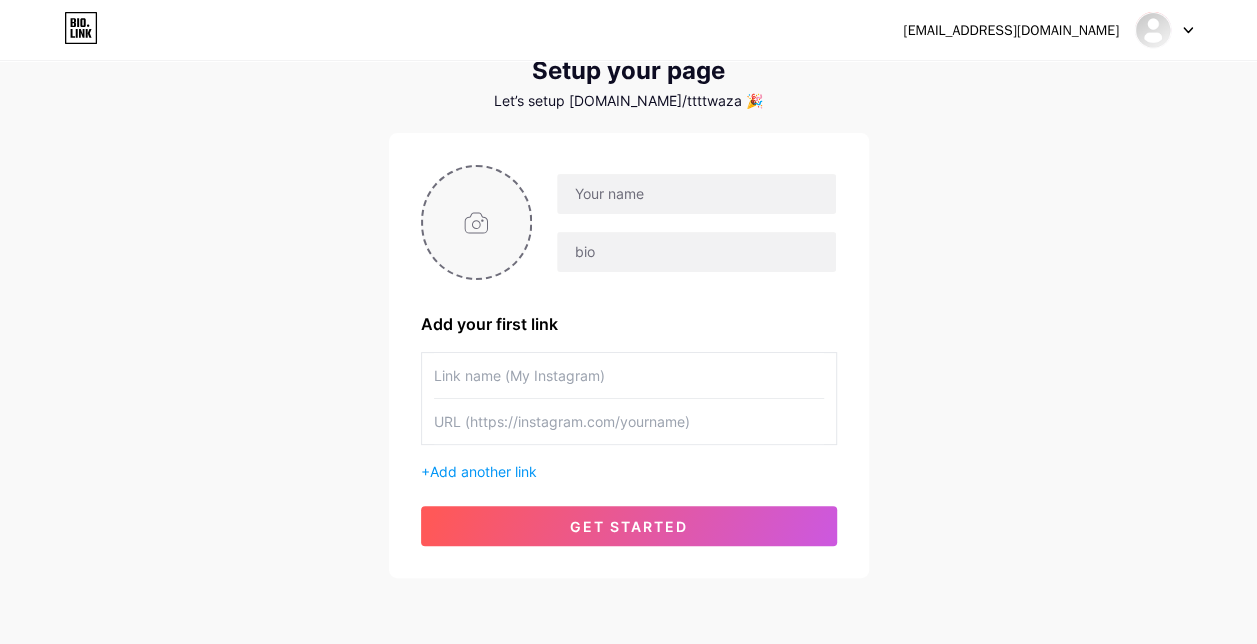 click at bounding box center (477, 222) 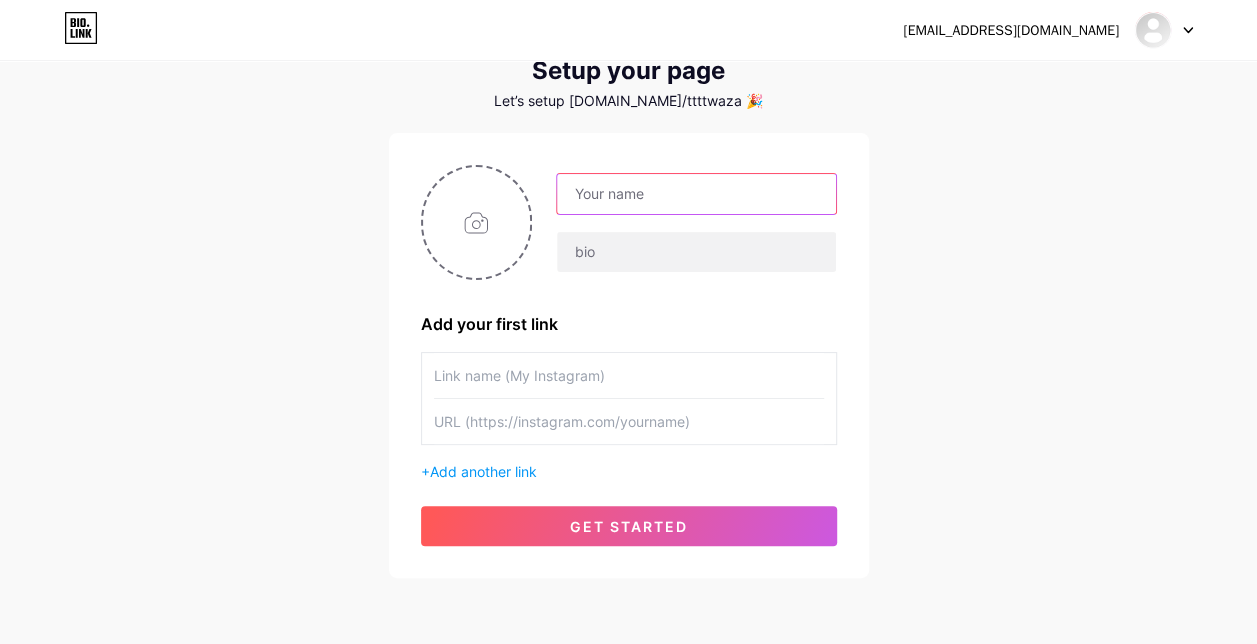 click at bounding box center (696, 194) 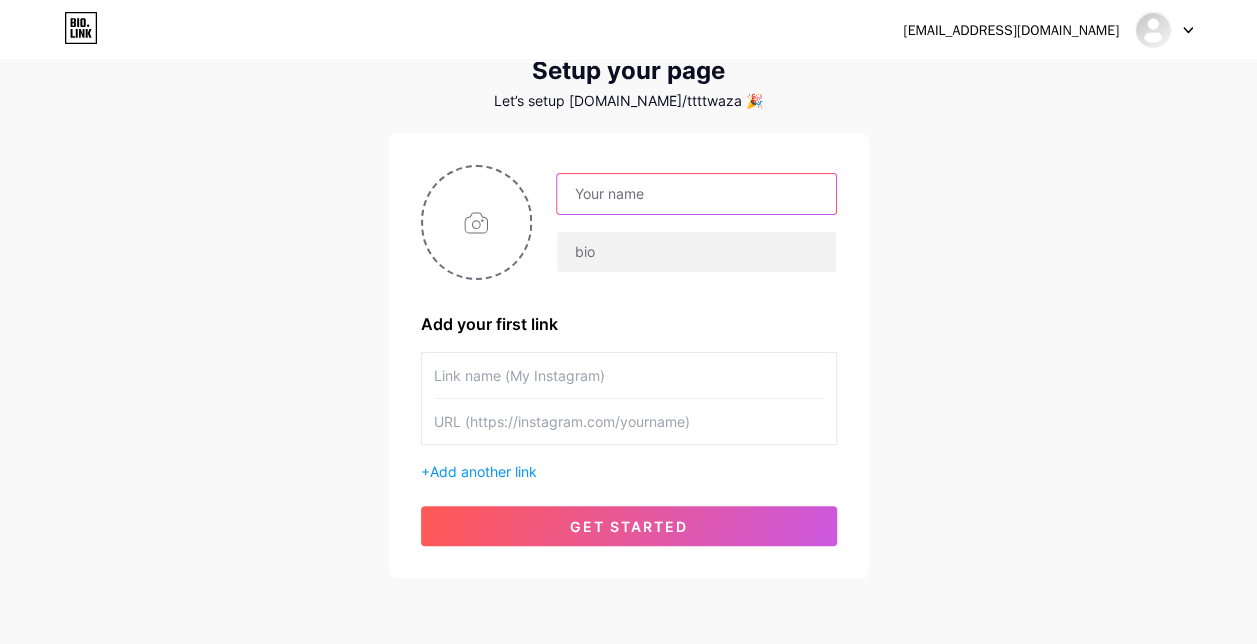click at bounding box center (696, 194) 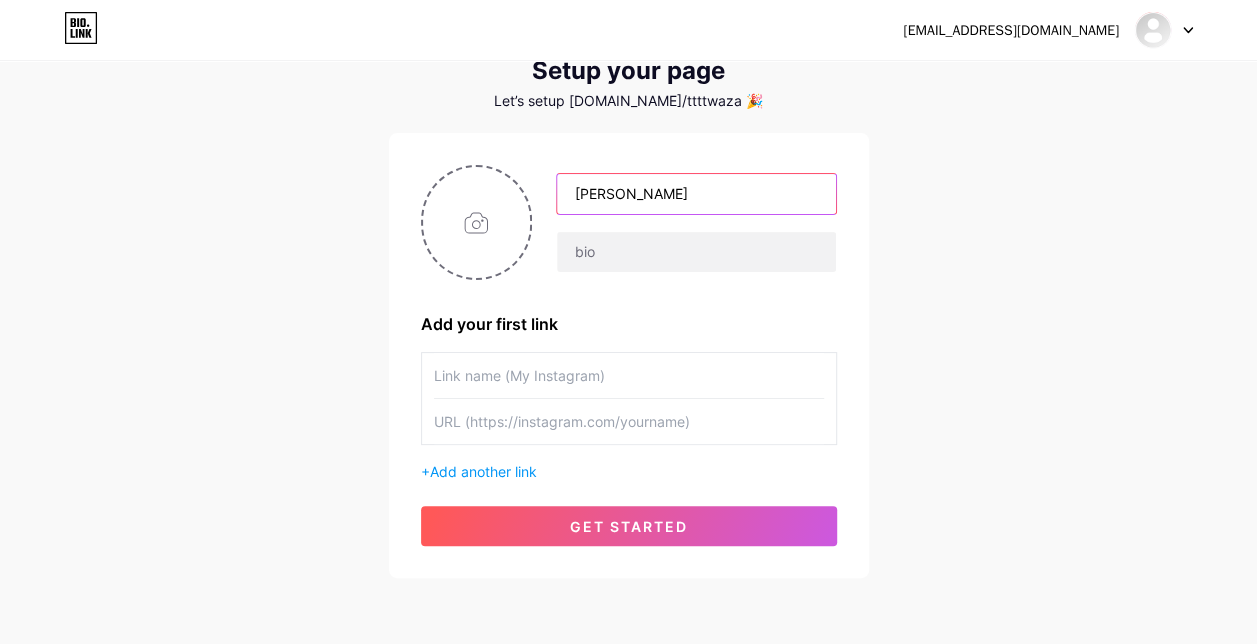 type on "[PERSON_NAME]" 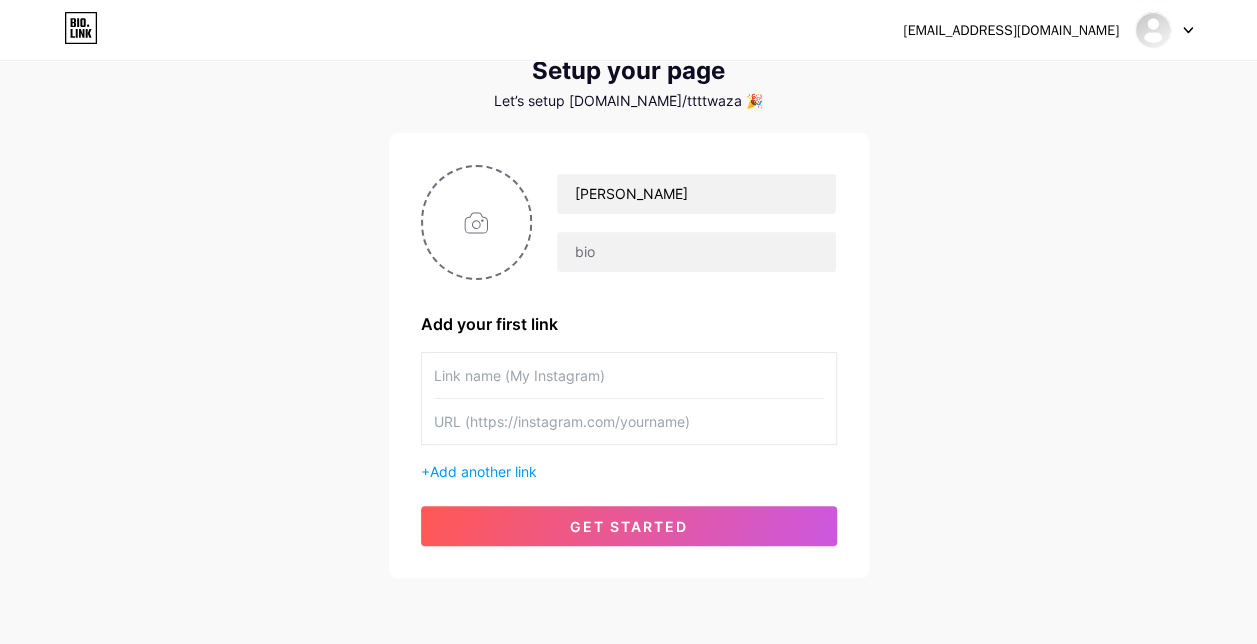 click at bounding box center [629, 375] 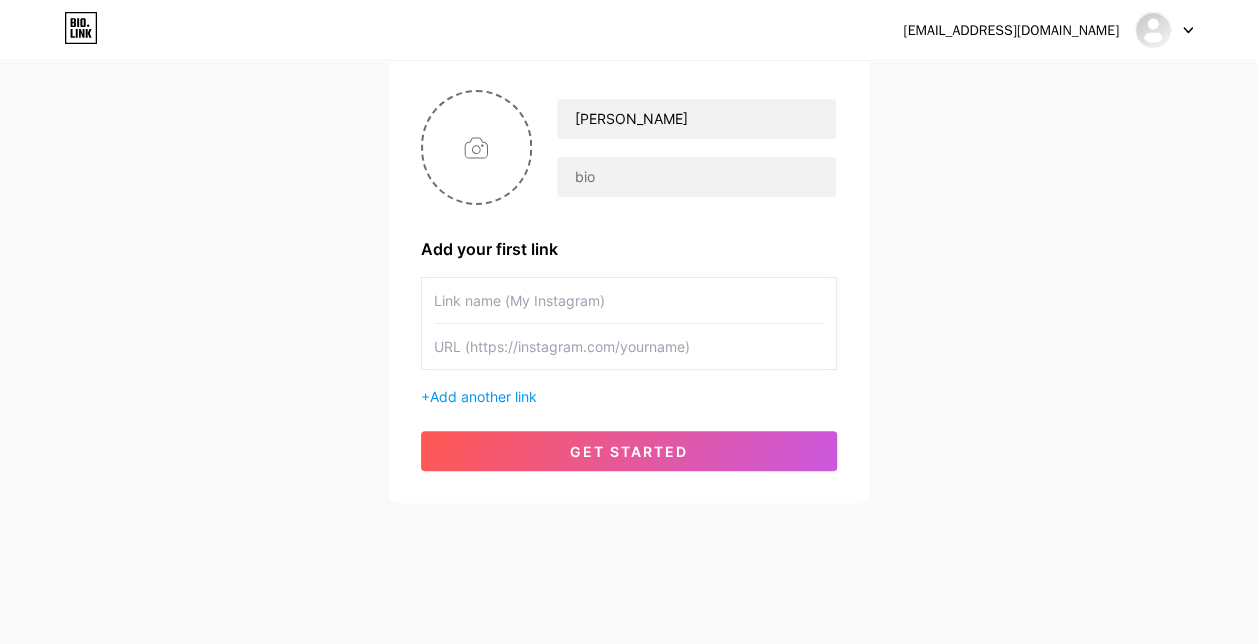 scroll, scrollTop: 148, scrollLeft: 0, axis: vertical 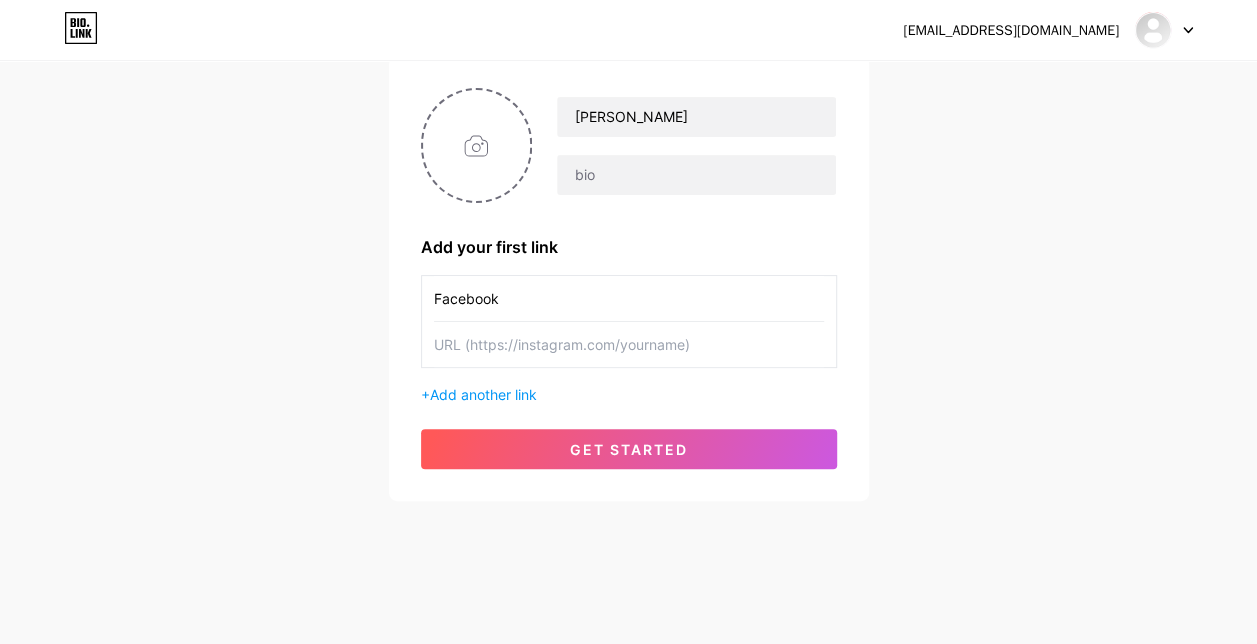 type on "Facebook" 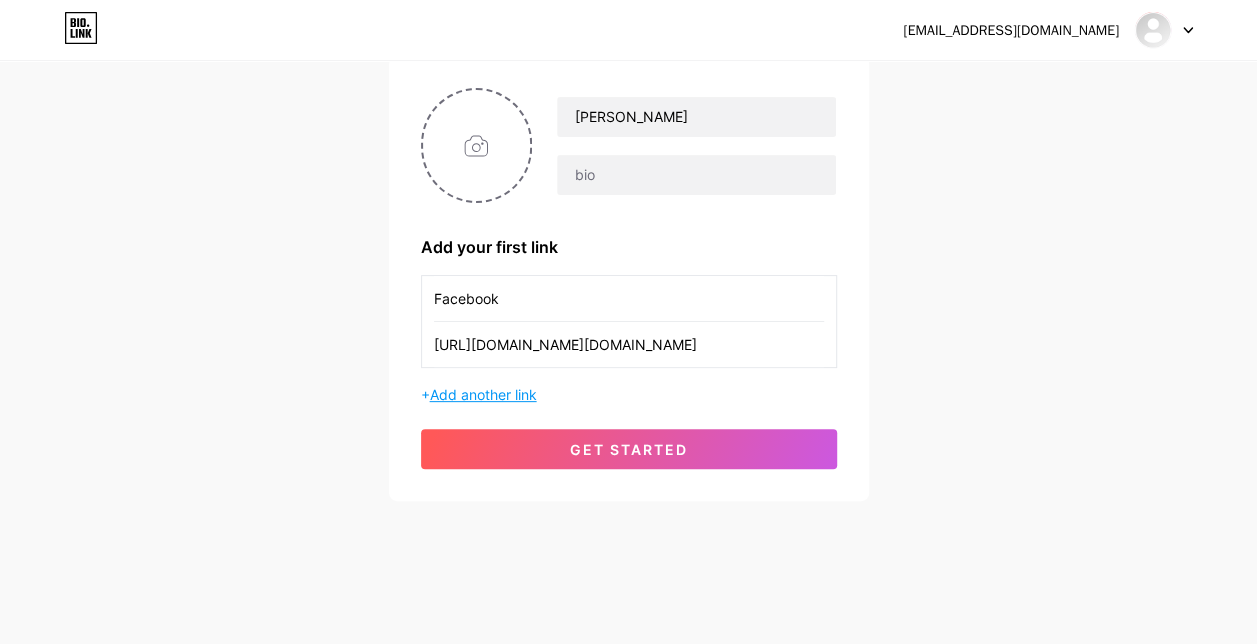 type on "https://www.facebook.com/tttt.waza" 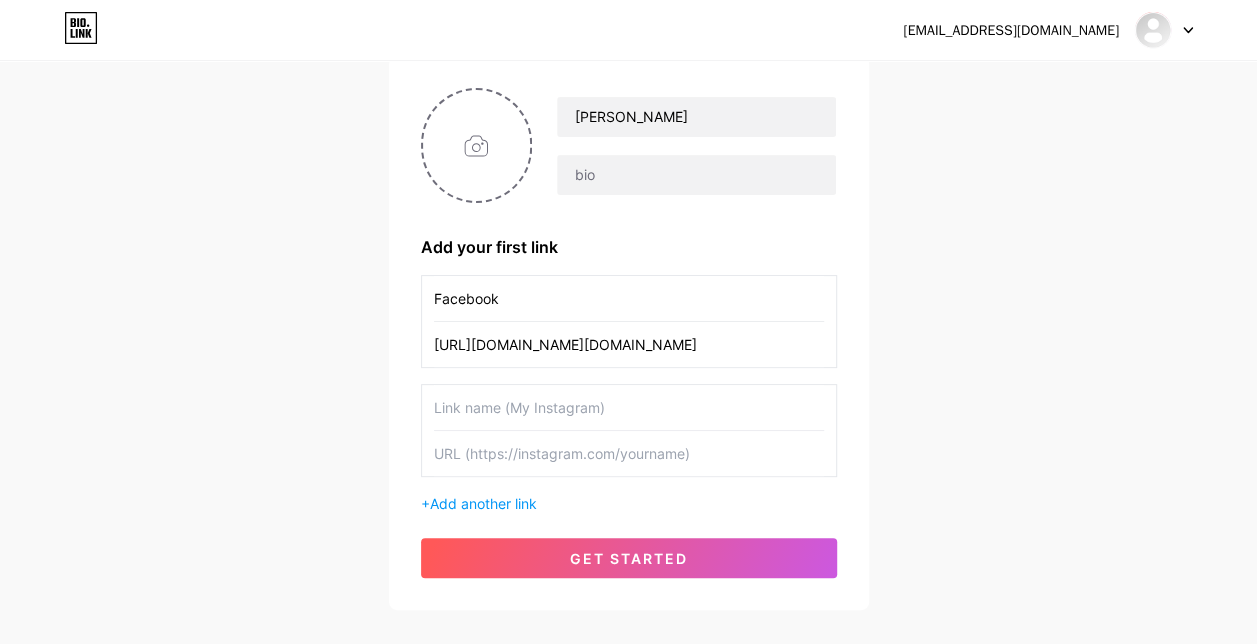 click at bounding box center (629, 407) 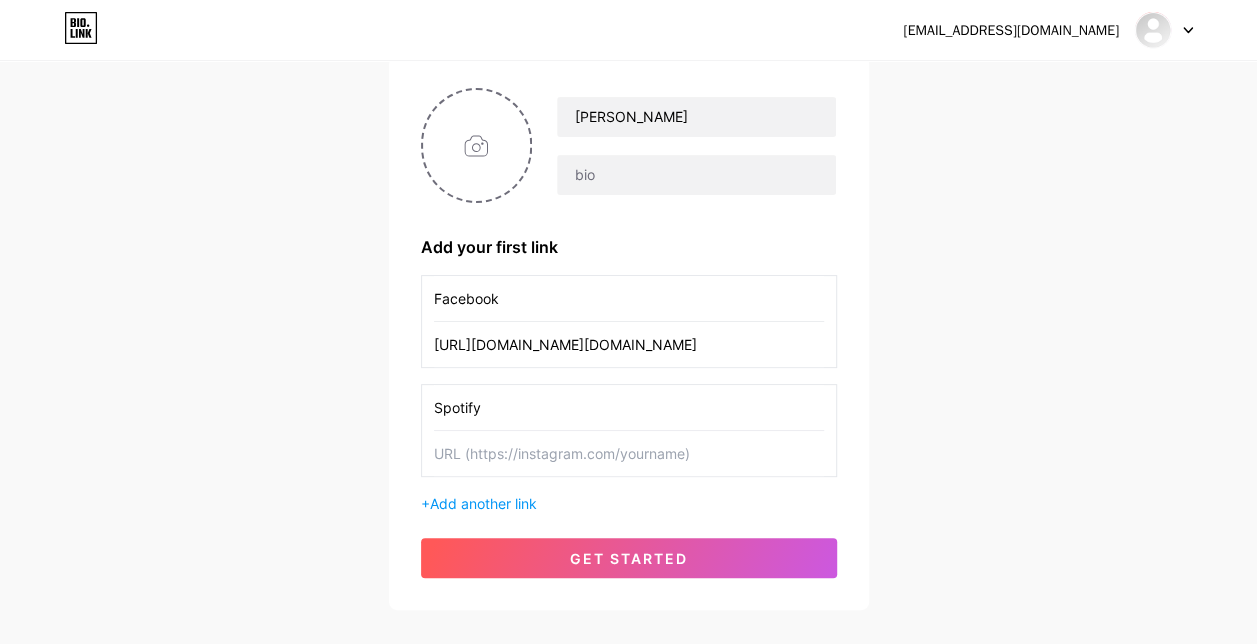 type on "Spotify" 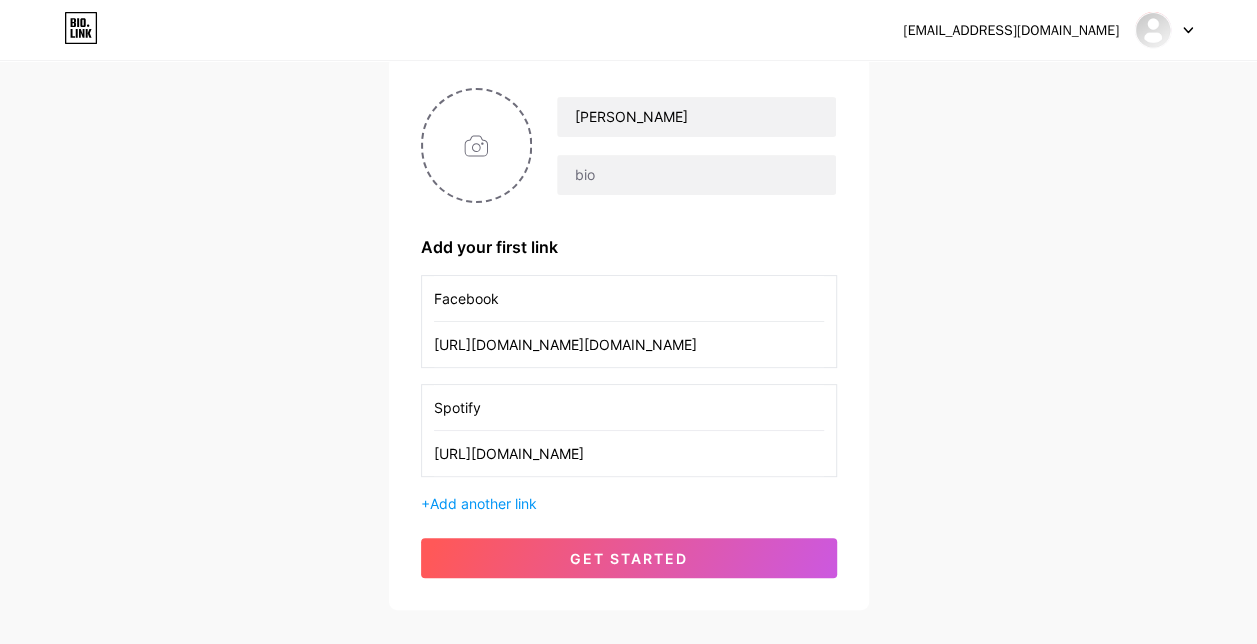 scroll, scrollTop: 0, scrollLeft: 242, axis: horizontal 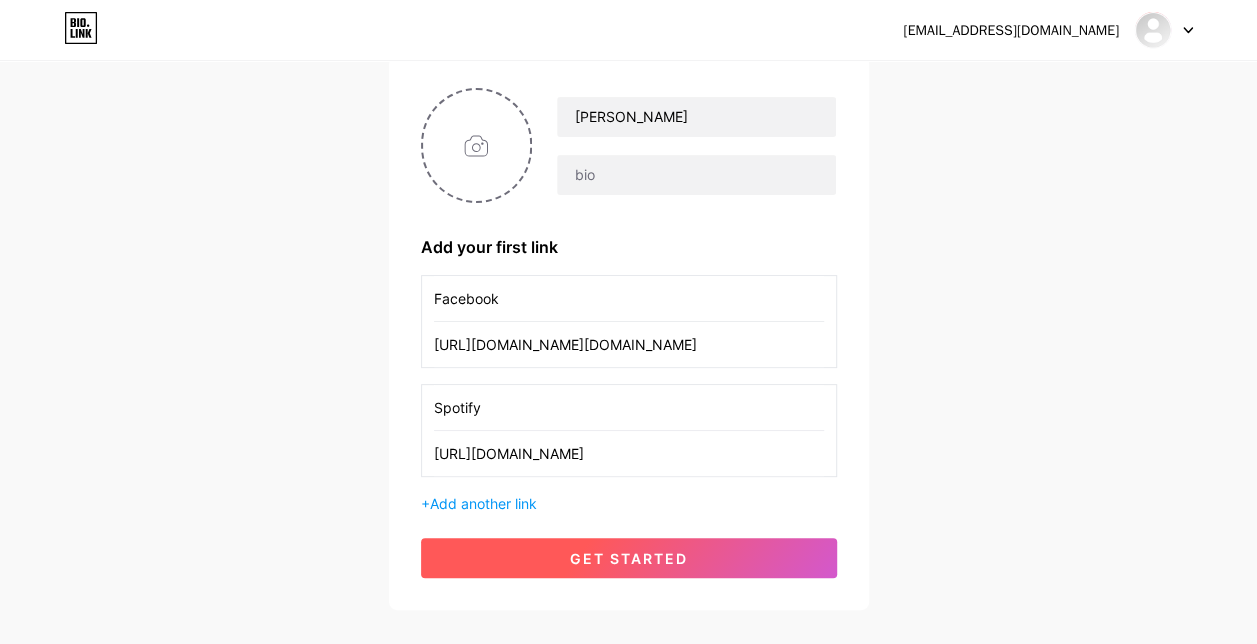 type on "https://open.spotify.com/user/31gqvu47w47lov3yomop7lmfstsq?si=6q8kK1ulQK67y4HsTiAW5A" 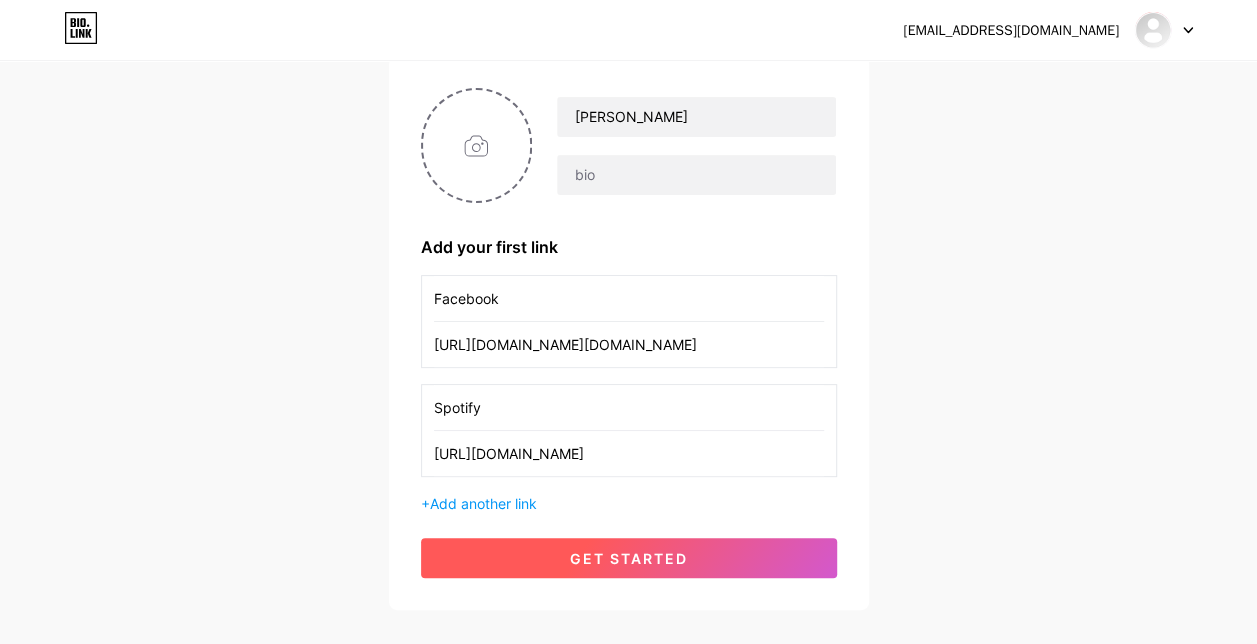 click on "get started" at bounding box center (629, 558) 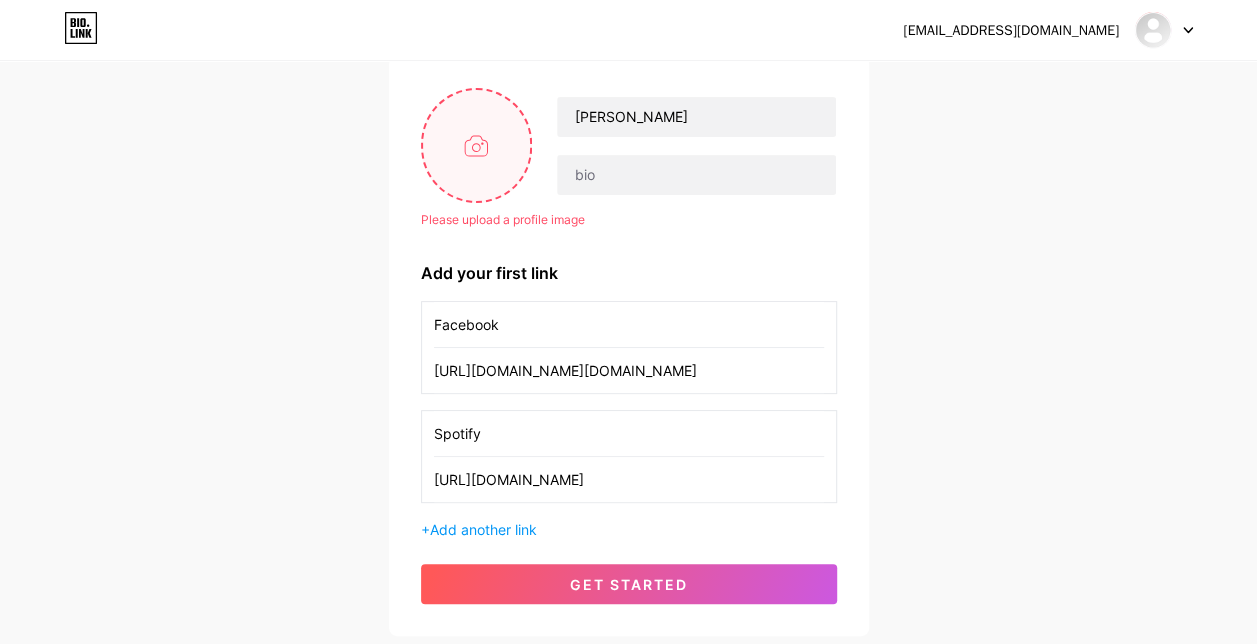 click at bounding box center [477, 145] 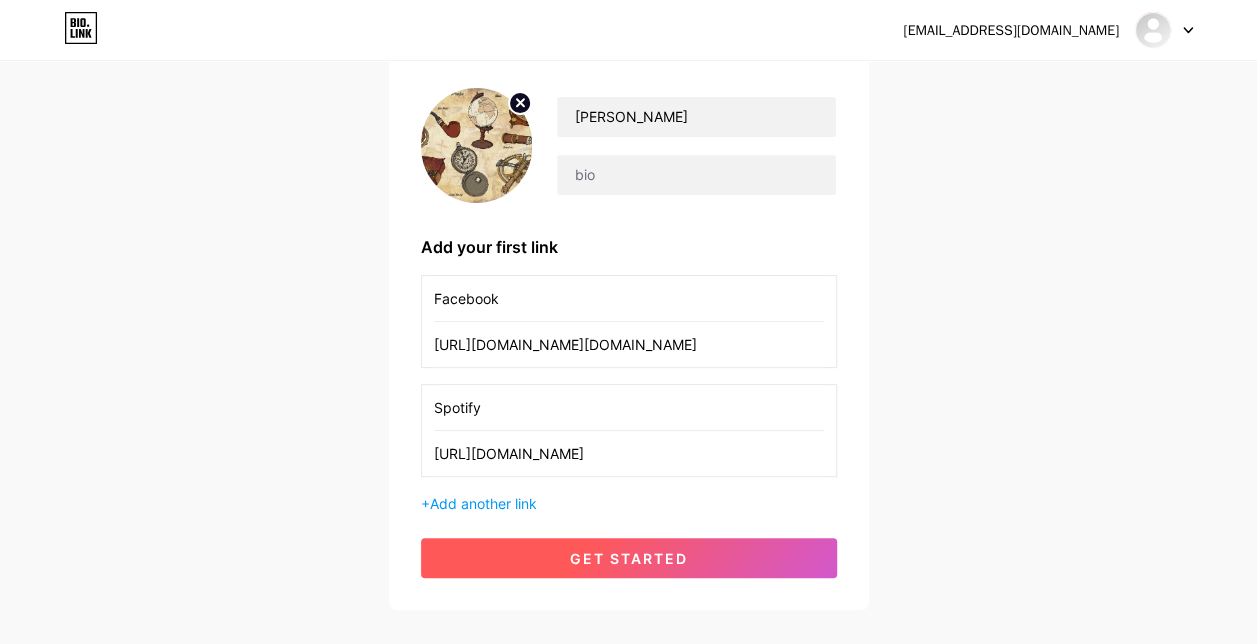 click on "get started" at bounding box center [629, 558] 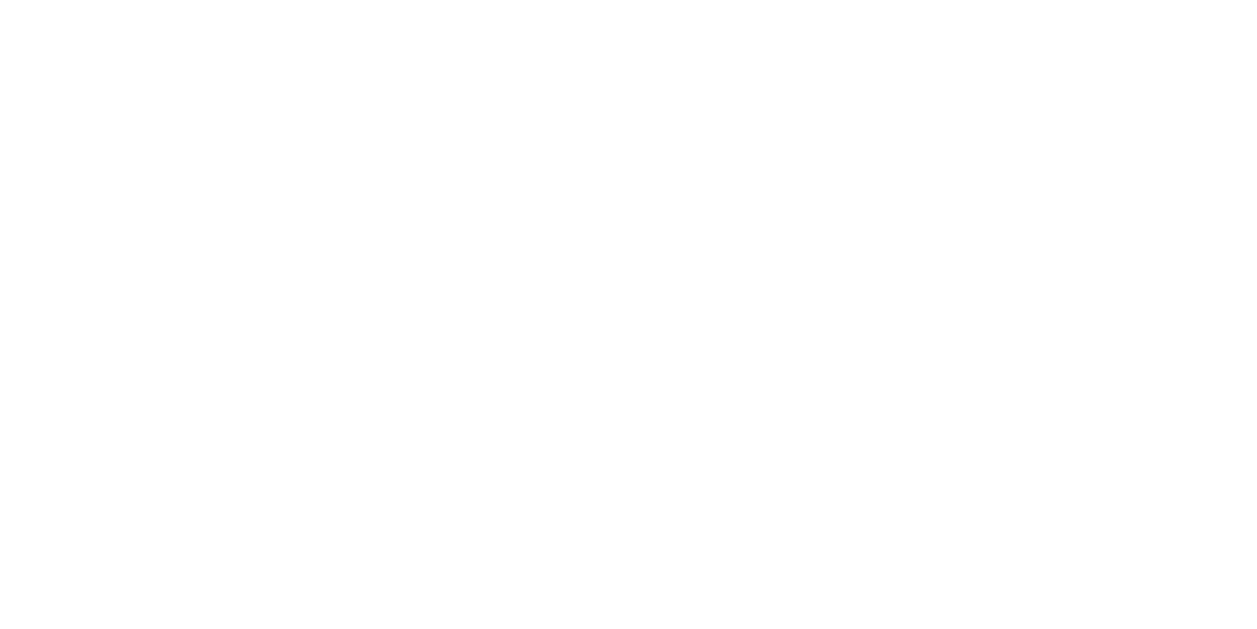 scroll, scrollTop: 0, scrollLeft: 0, axis: both 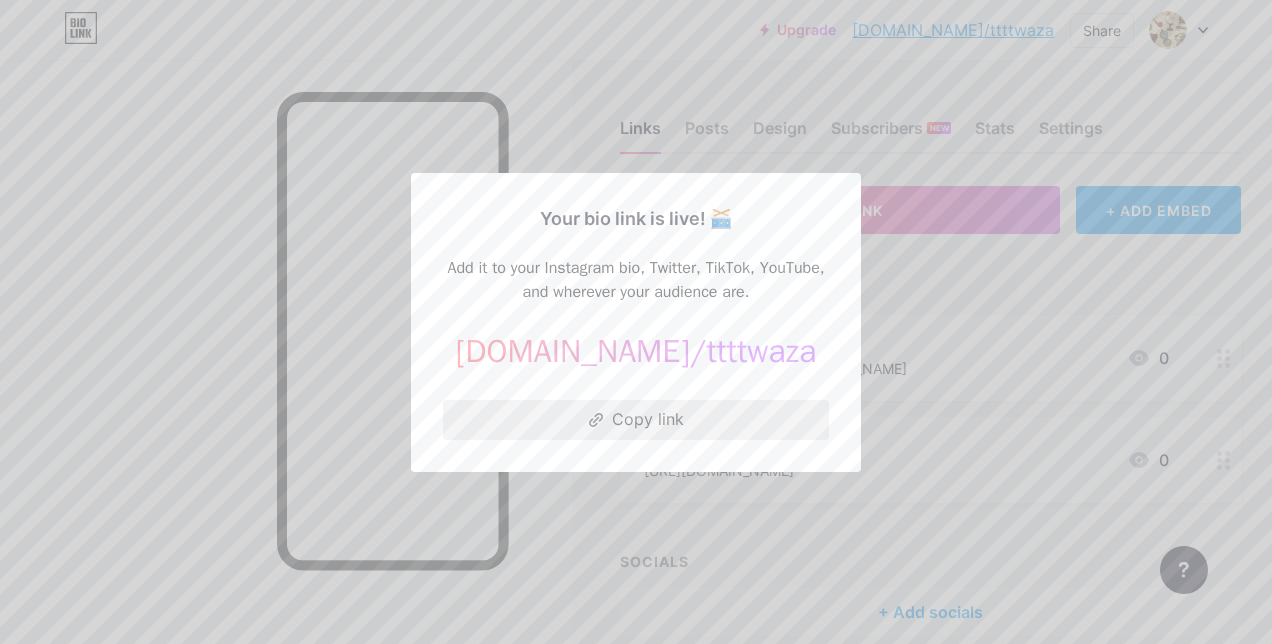 click on "Copy link" at bounding box center (636, 420) 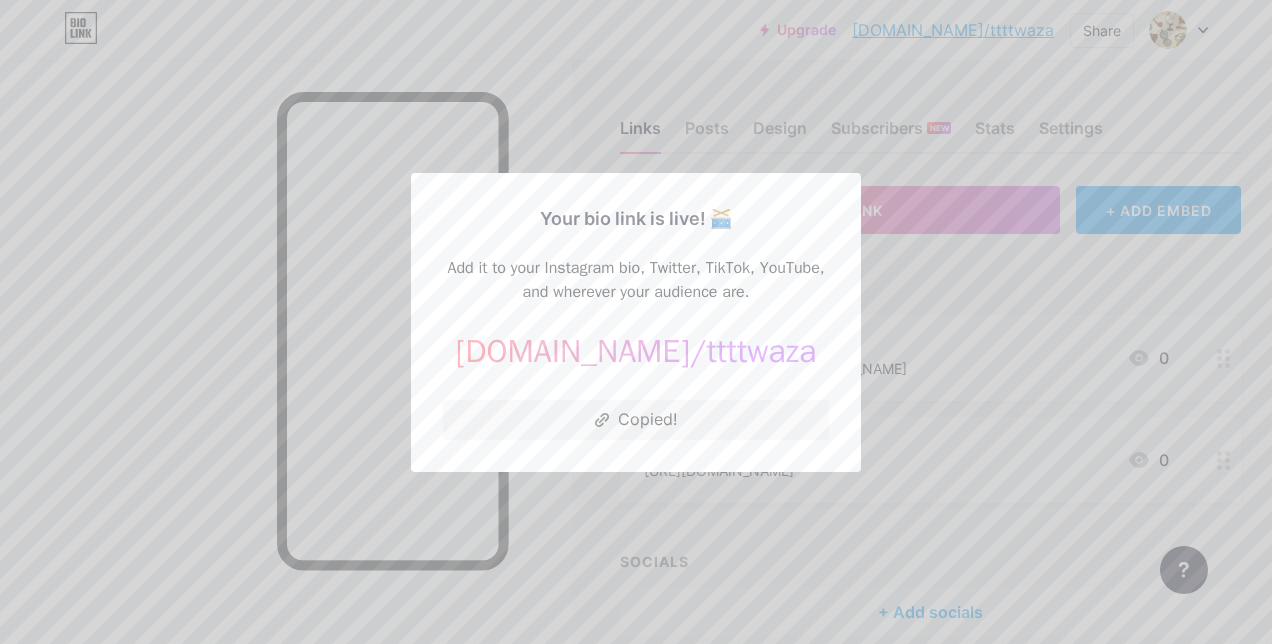 click at bounding box center [636, 322] 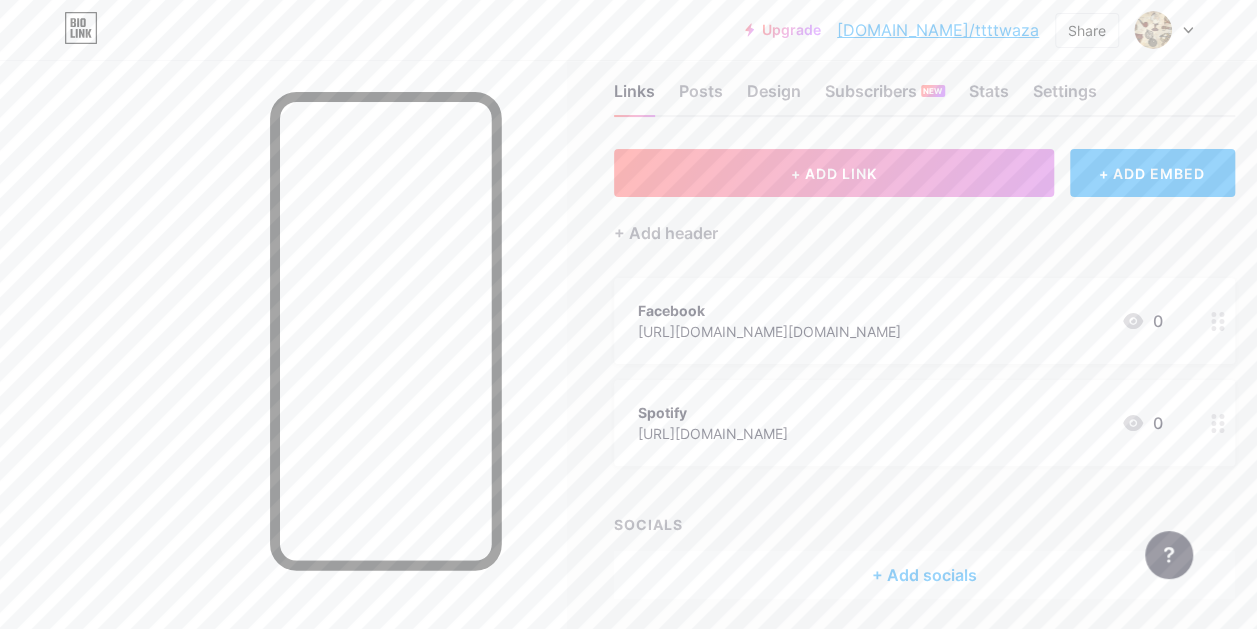 scroll, scrollTop: 106, scrollLeft: 0, axis: vertical 